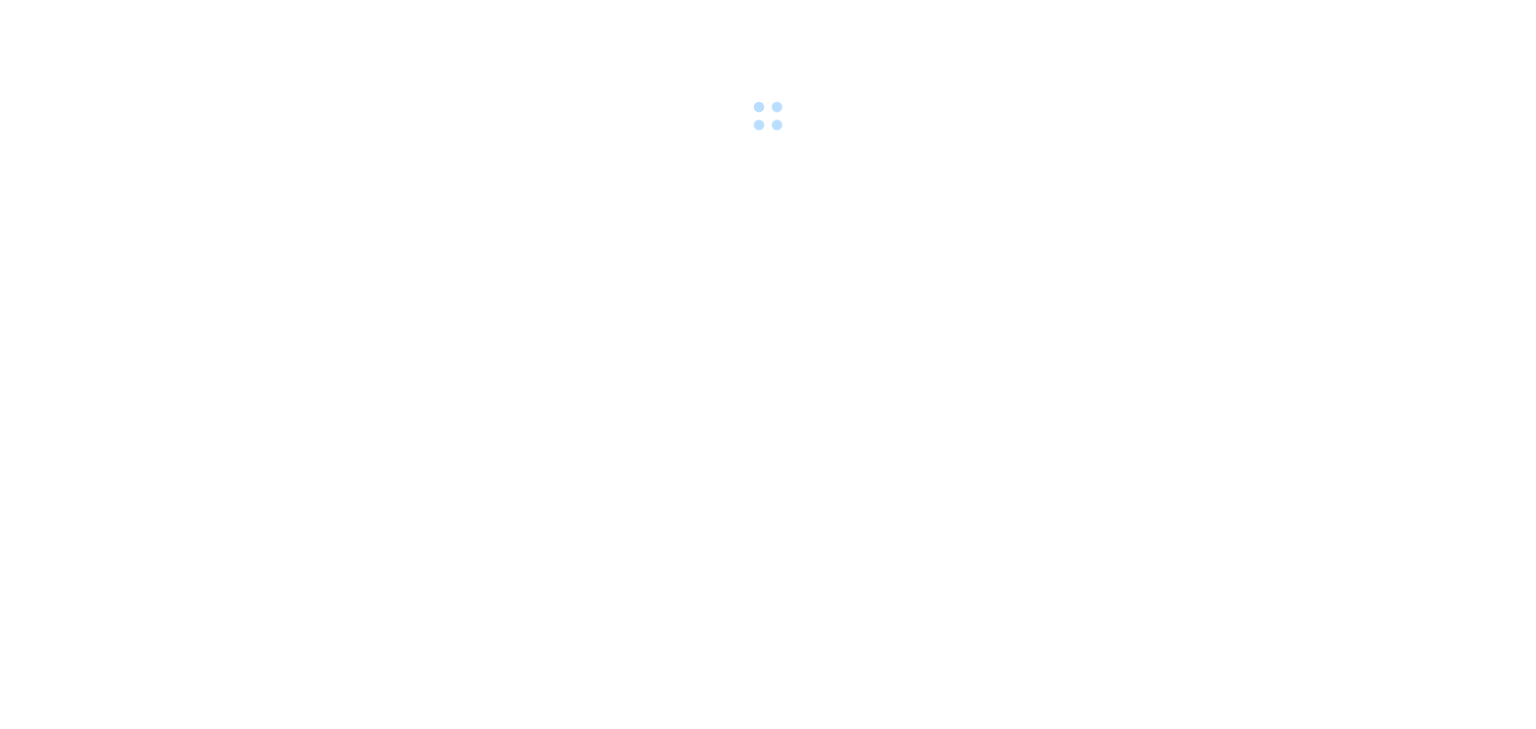 scroll, scrollTop: 0, scrollLeft: 0, axis: both 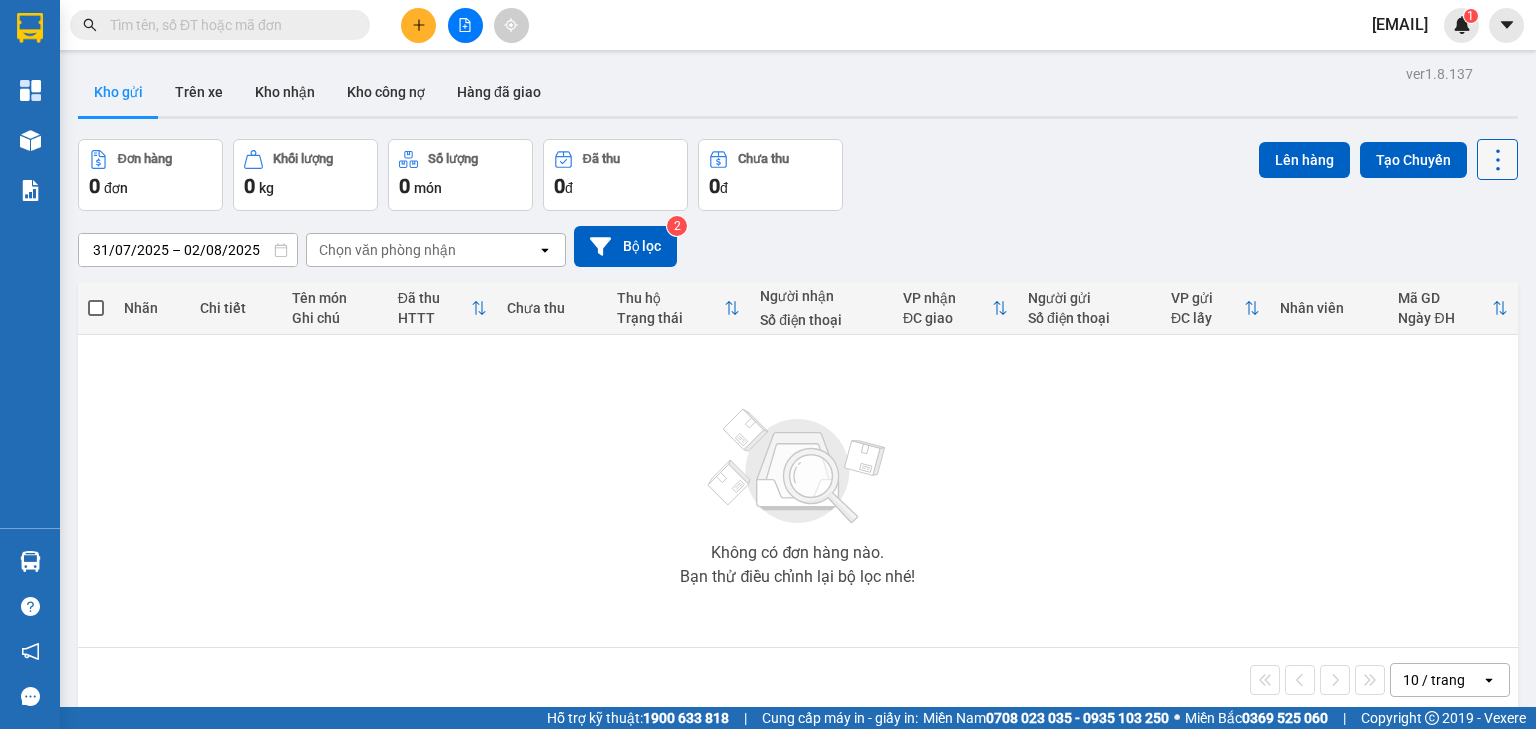 click 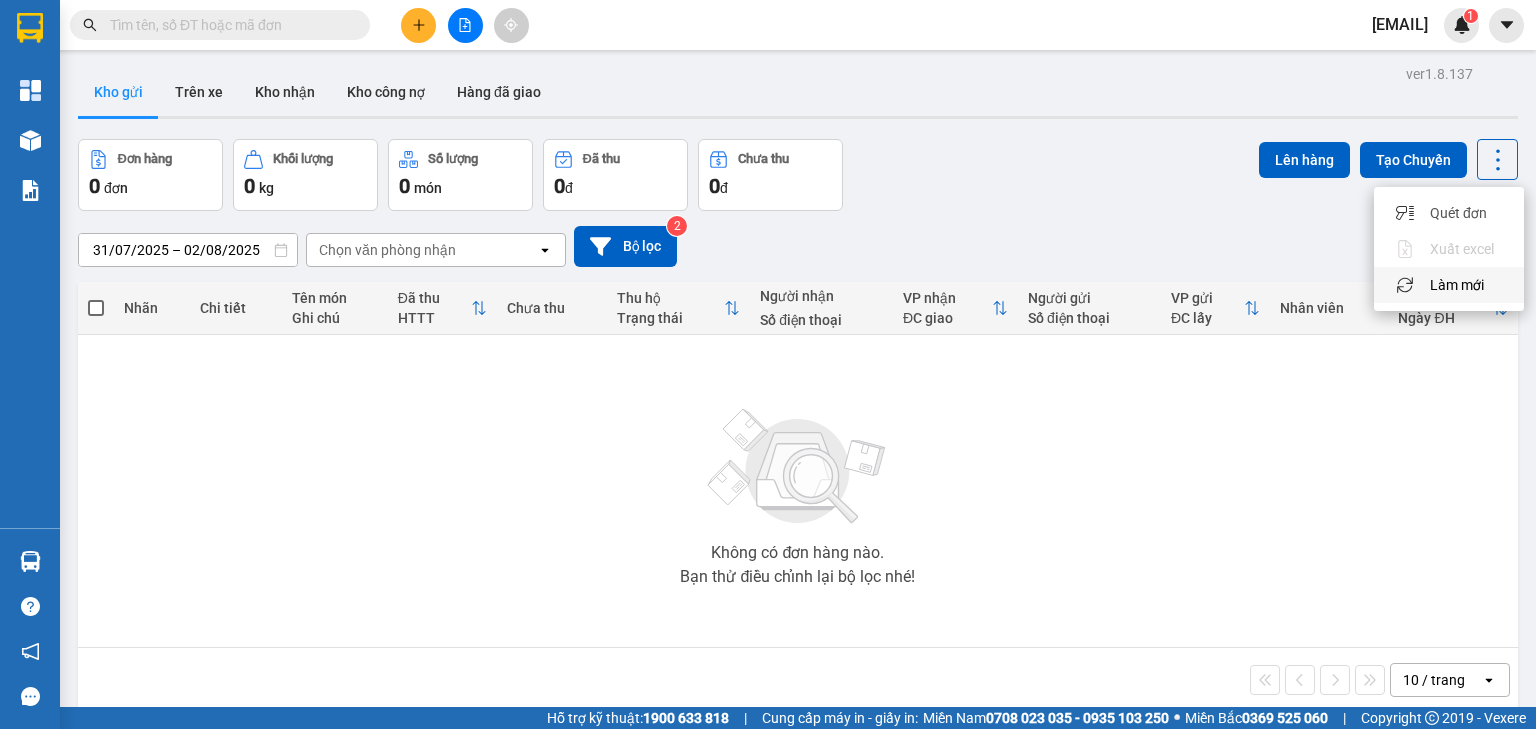 click on "Làm mới" at bounding box center (1457, 285) 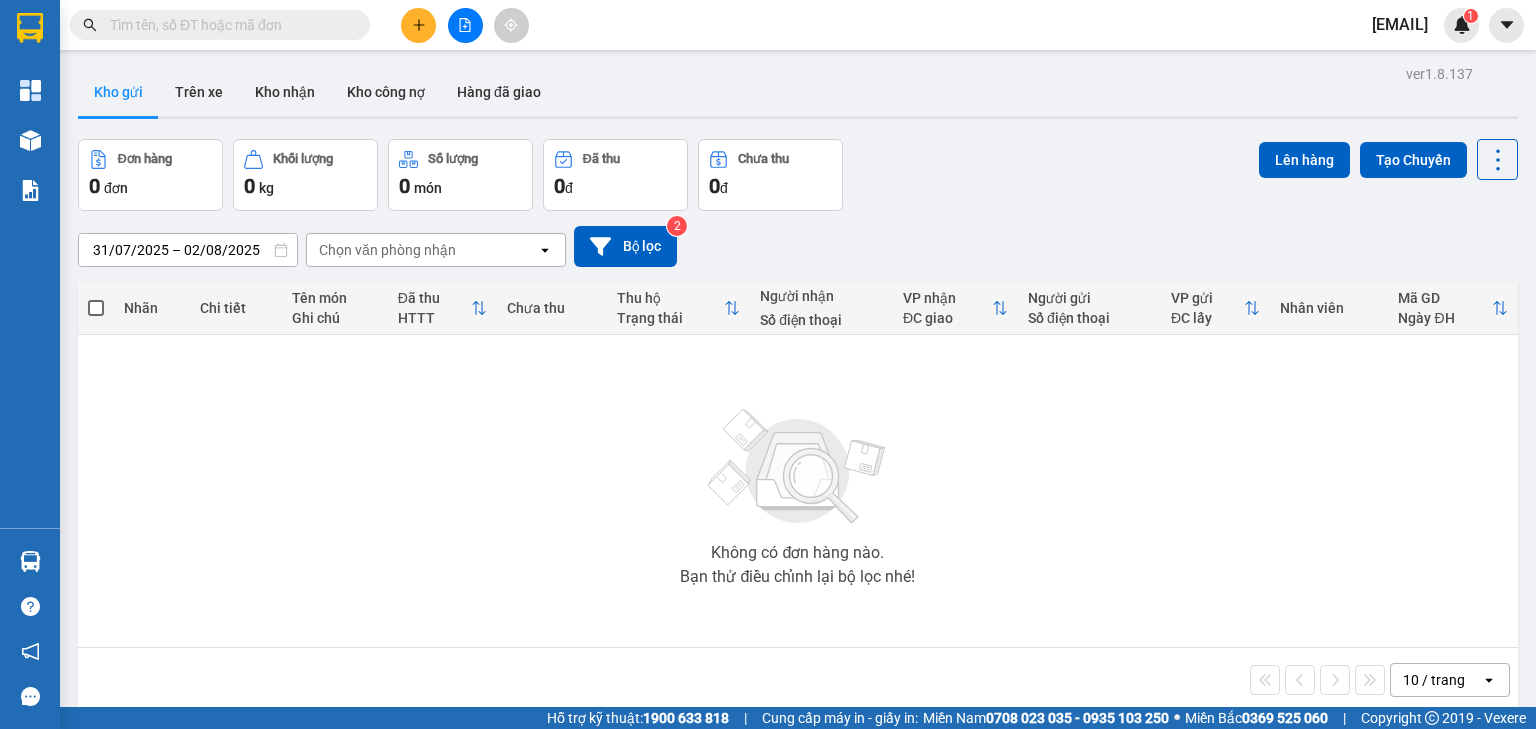 click on "10 / trang" at bounding box center [1436, 680] 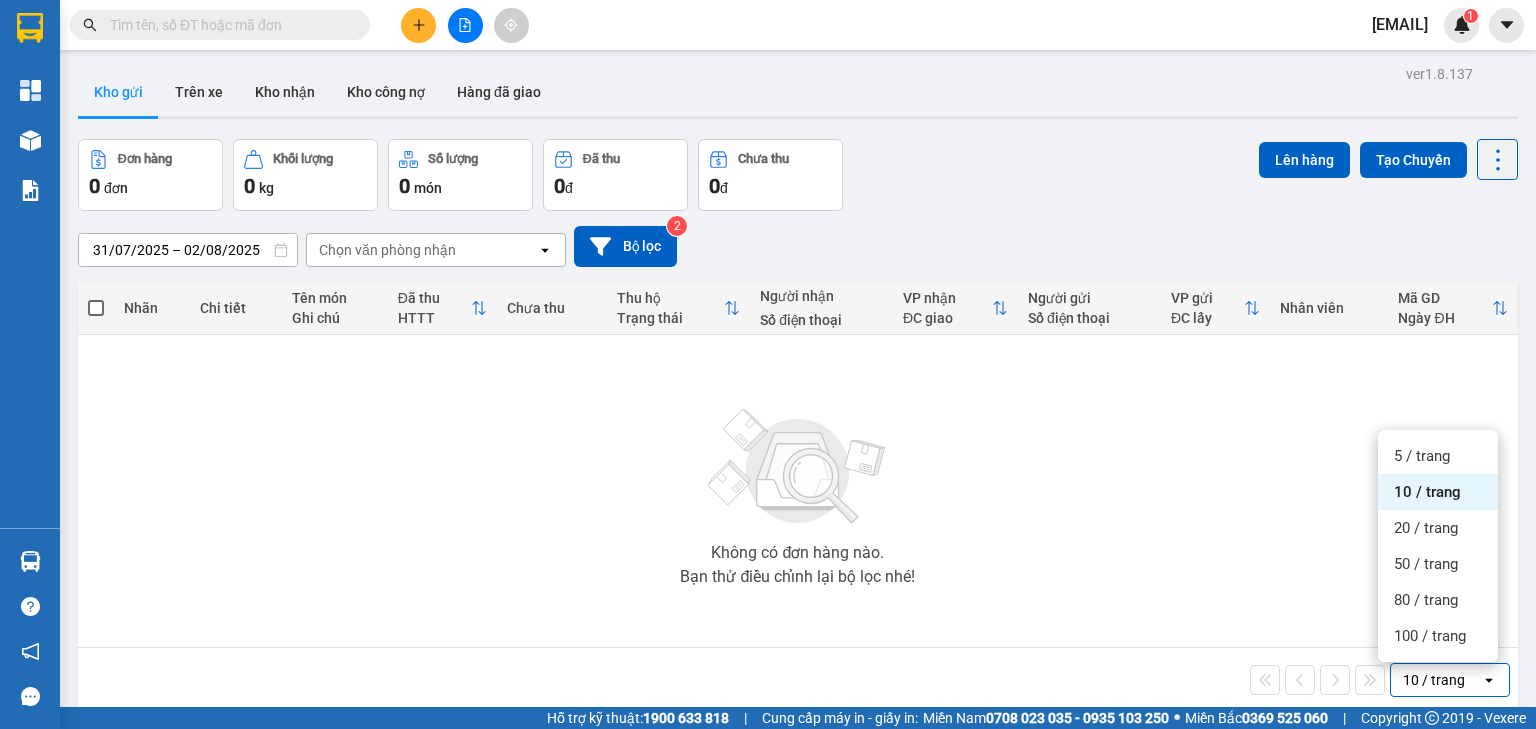 click on "100 / trang" at bounding box center (1430, 636) 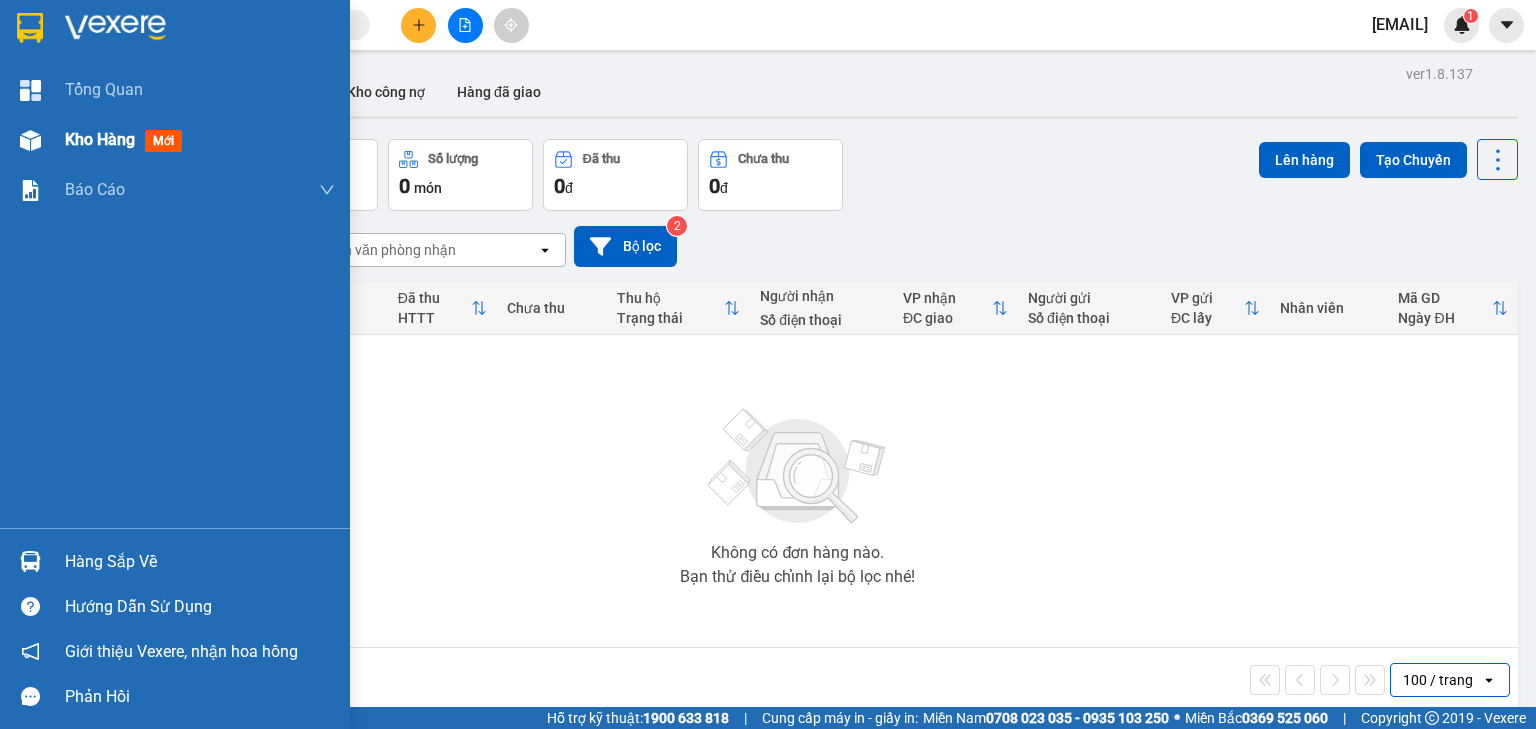 click at bounding box center [30, 140] 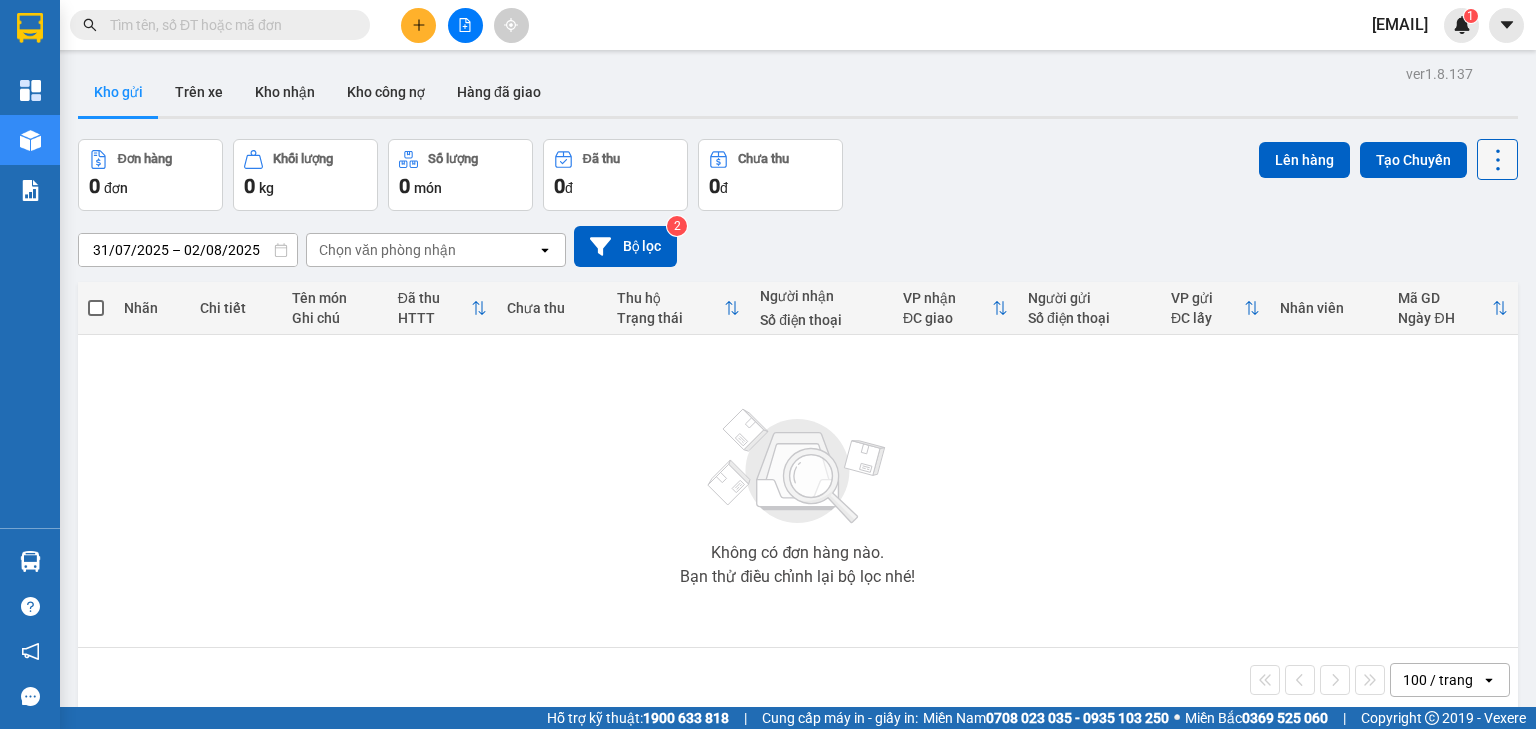 click 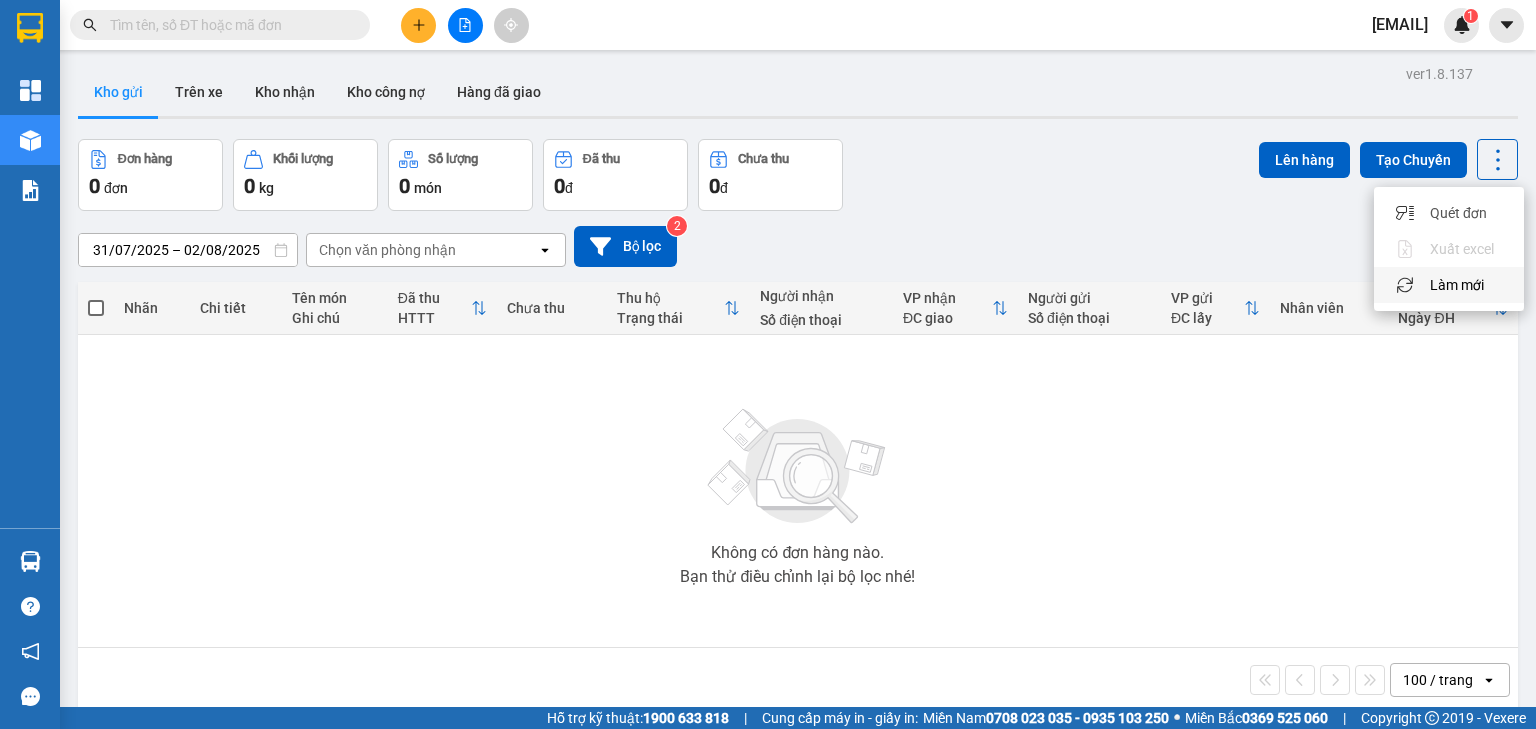 click on "Làm mới" at bounding box center (1457, 285) 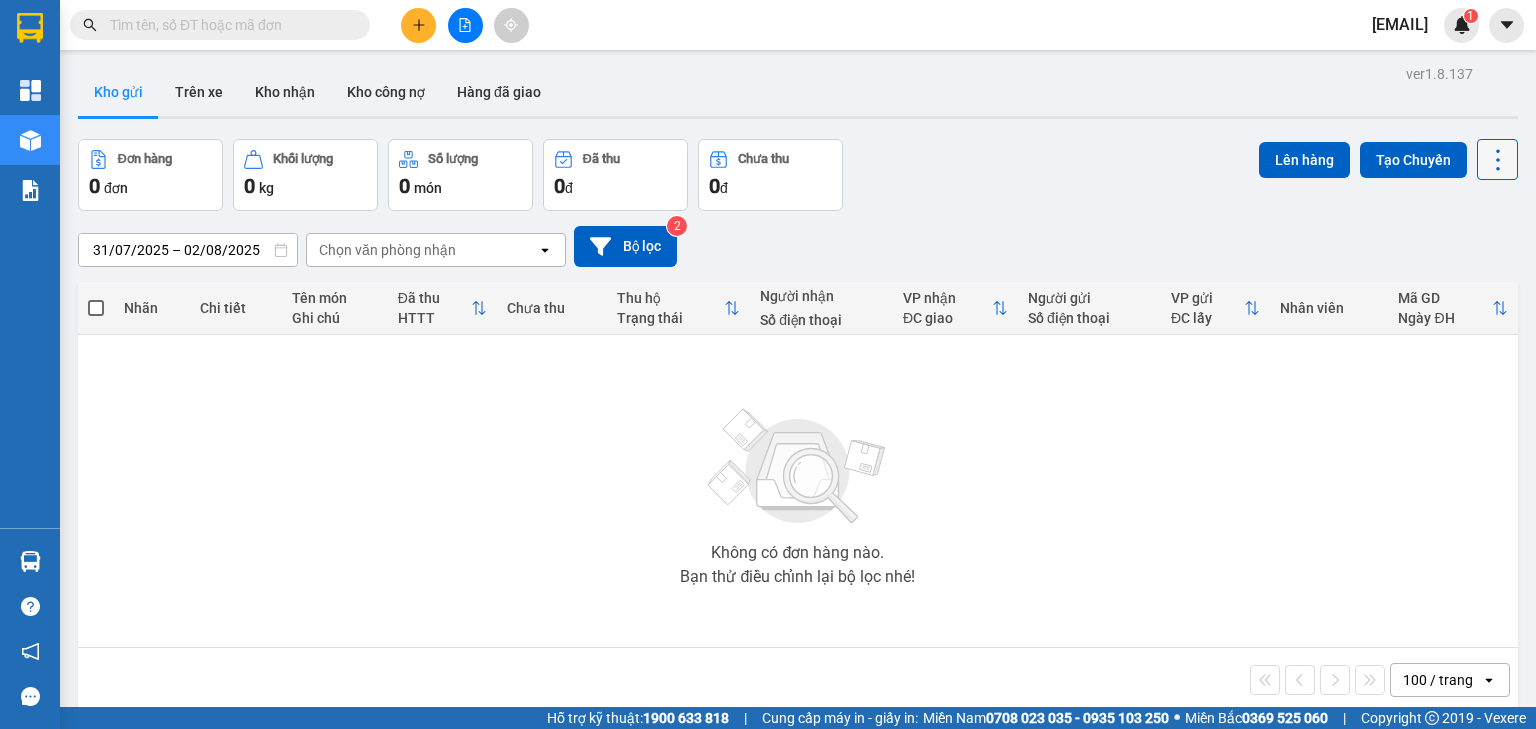 click at bounding box center [1497, 159] 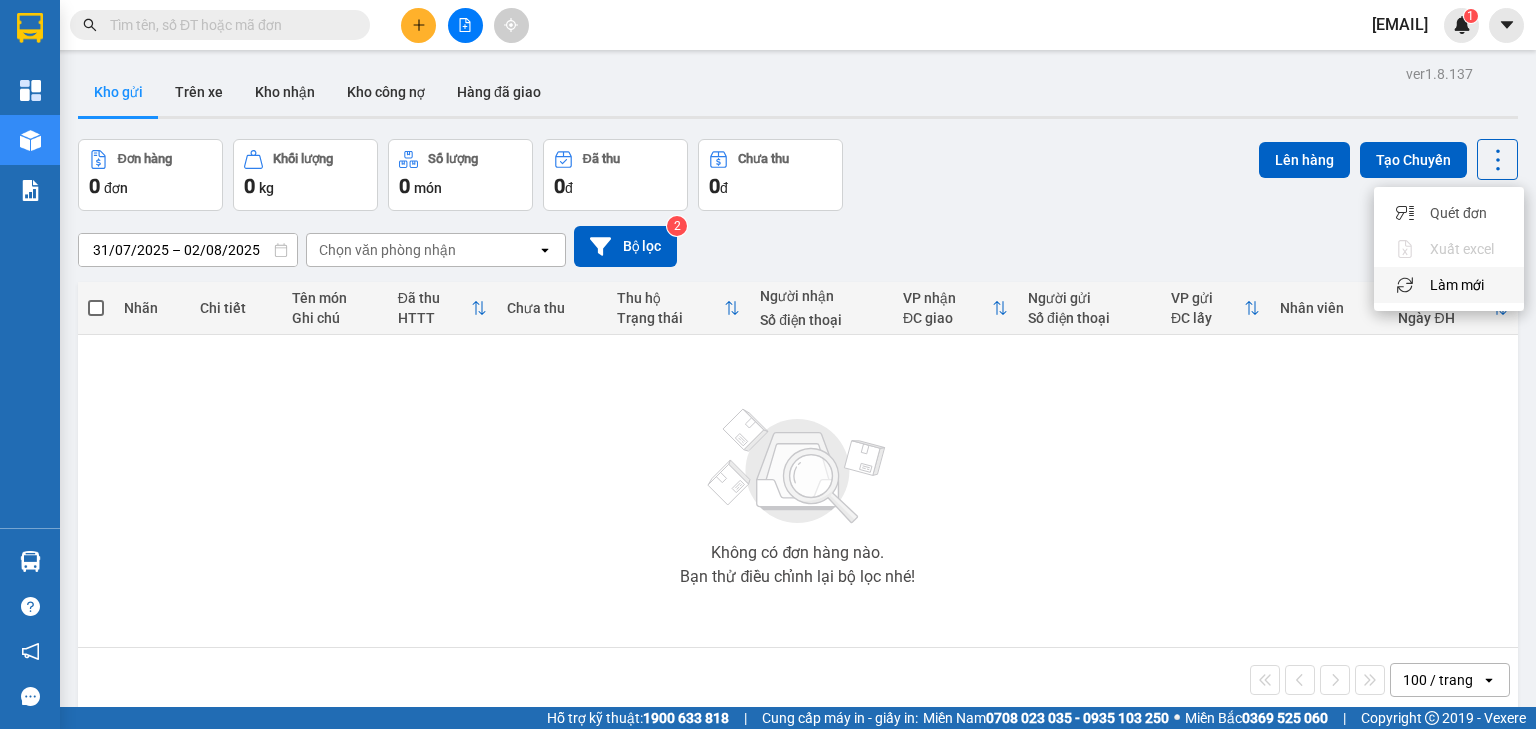 click on "Làm mới" at bounding box center (1457, 285) 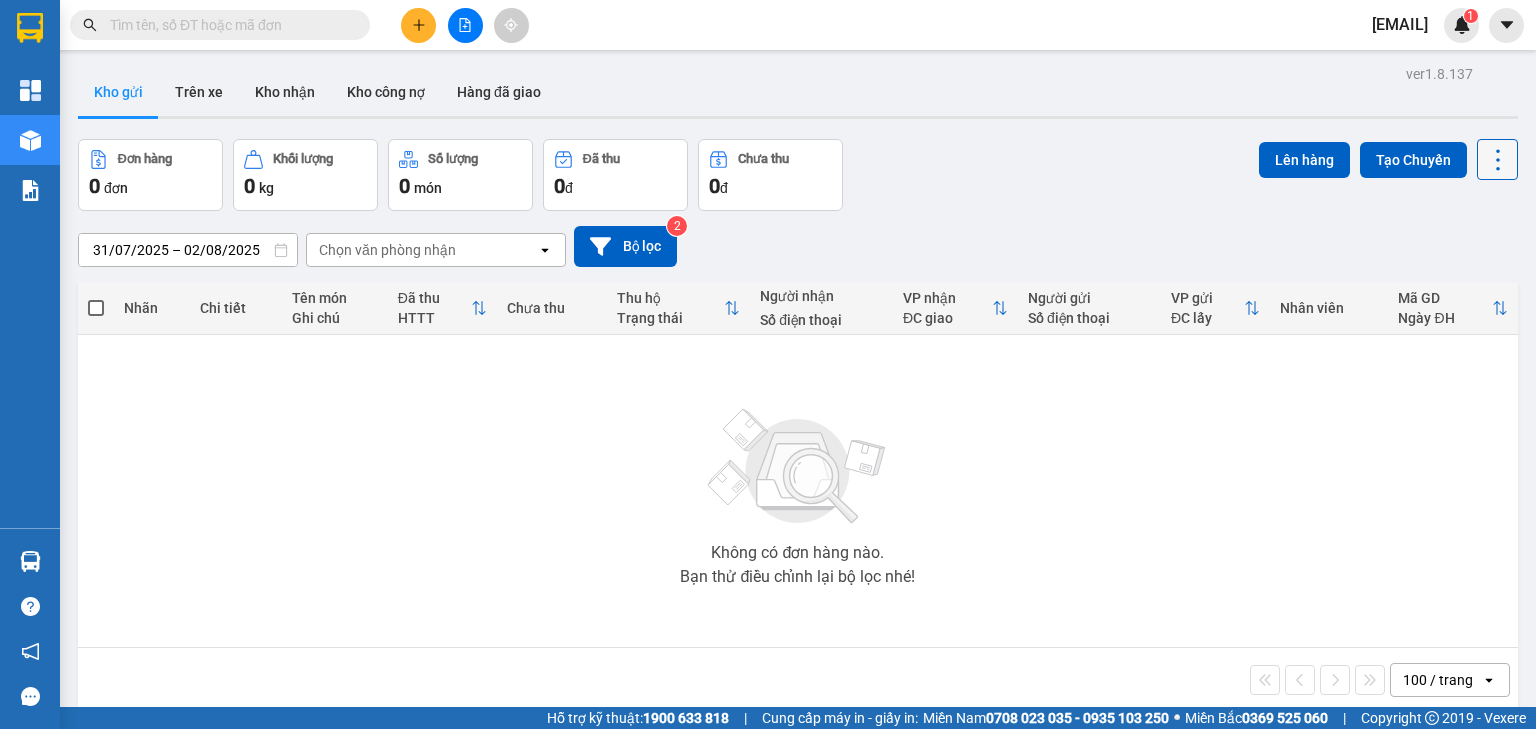 click 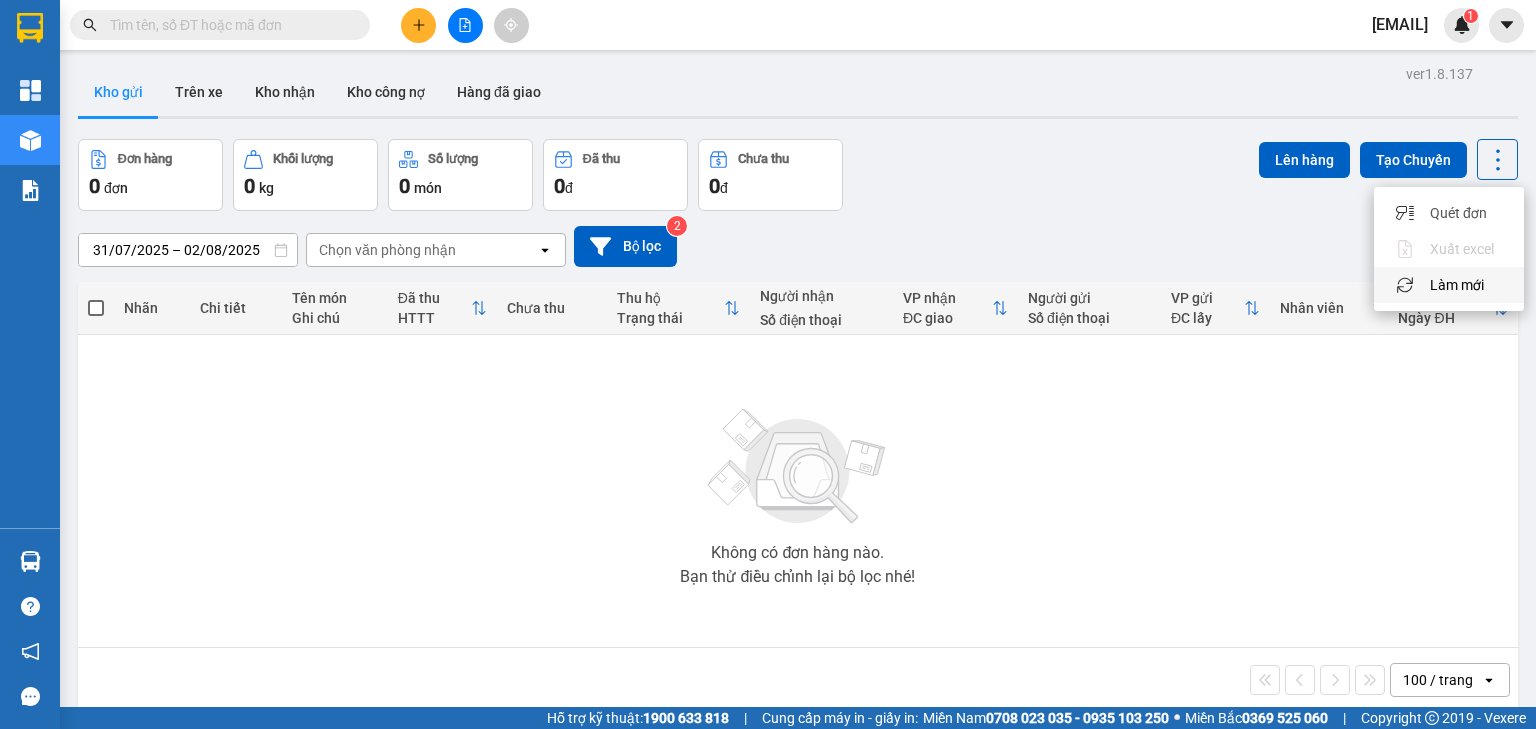 click on "Làm mới" at bounding box center [1457, 285] 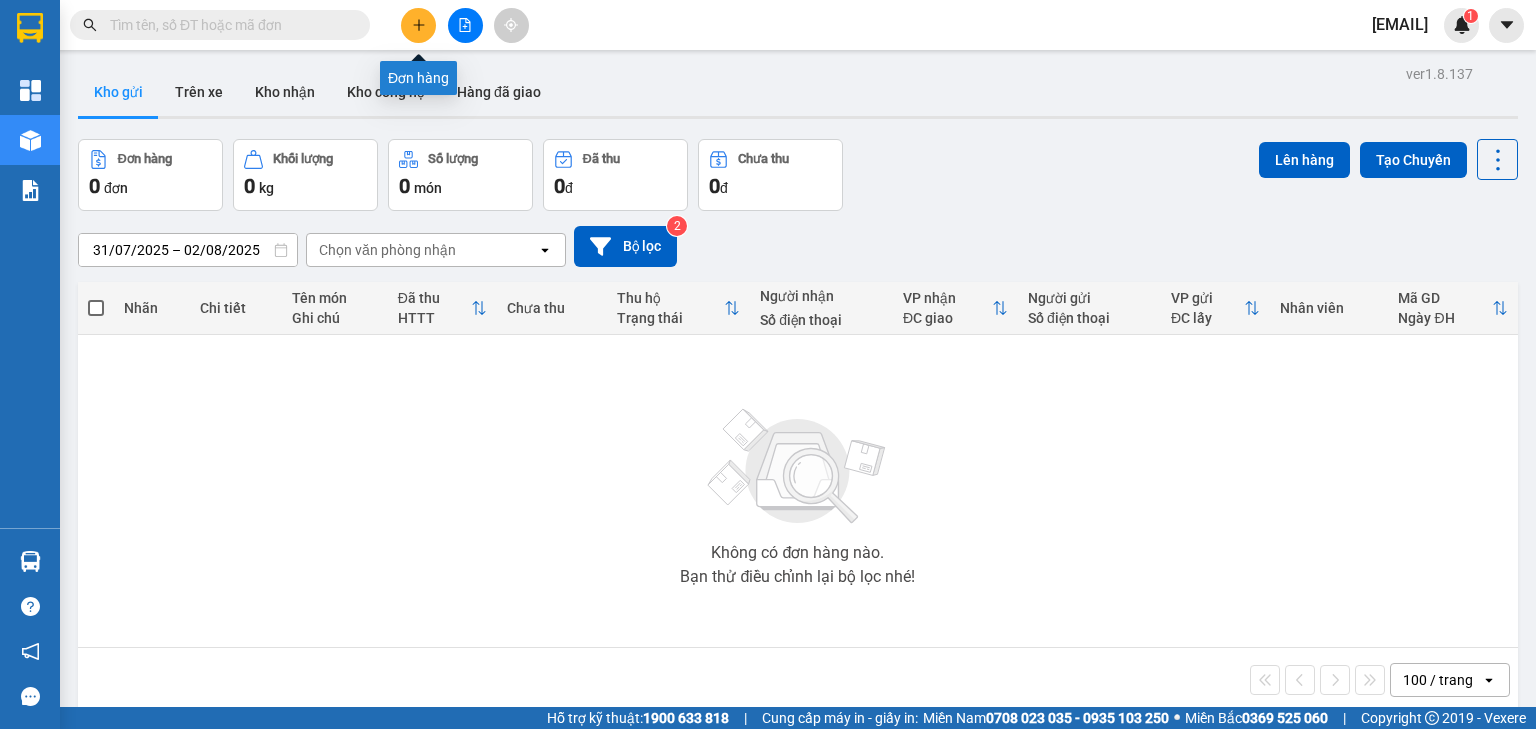 click at bounding box center (418, 25) 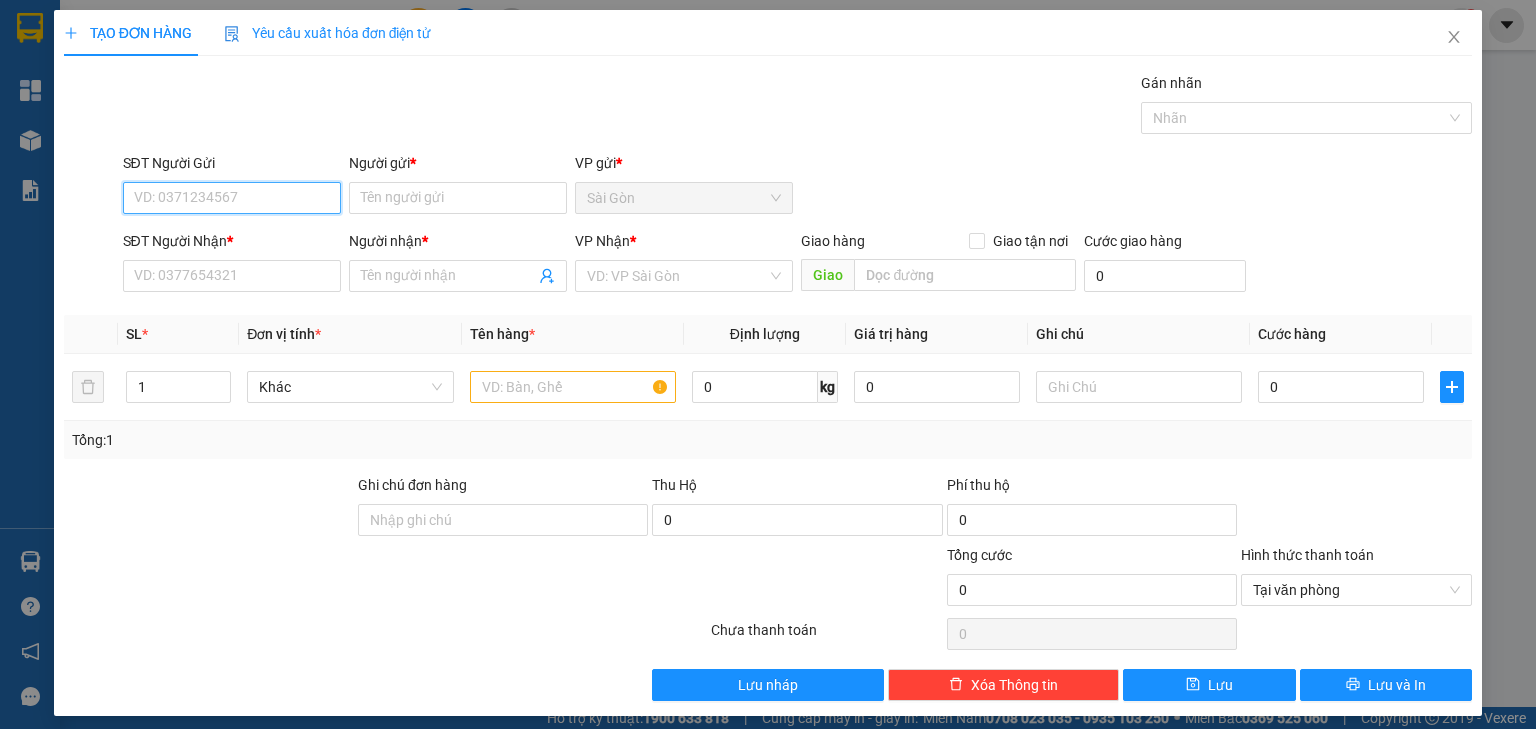 click on "SĐT Người Gửi" at bounding box center (232, 198) 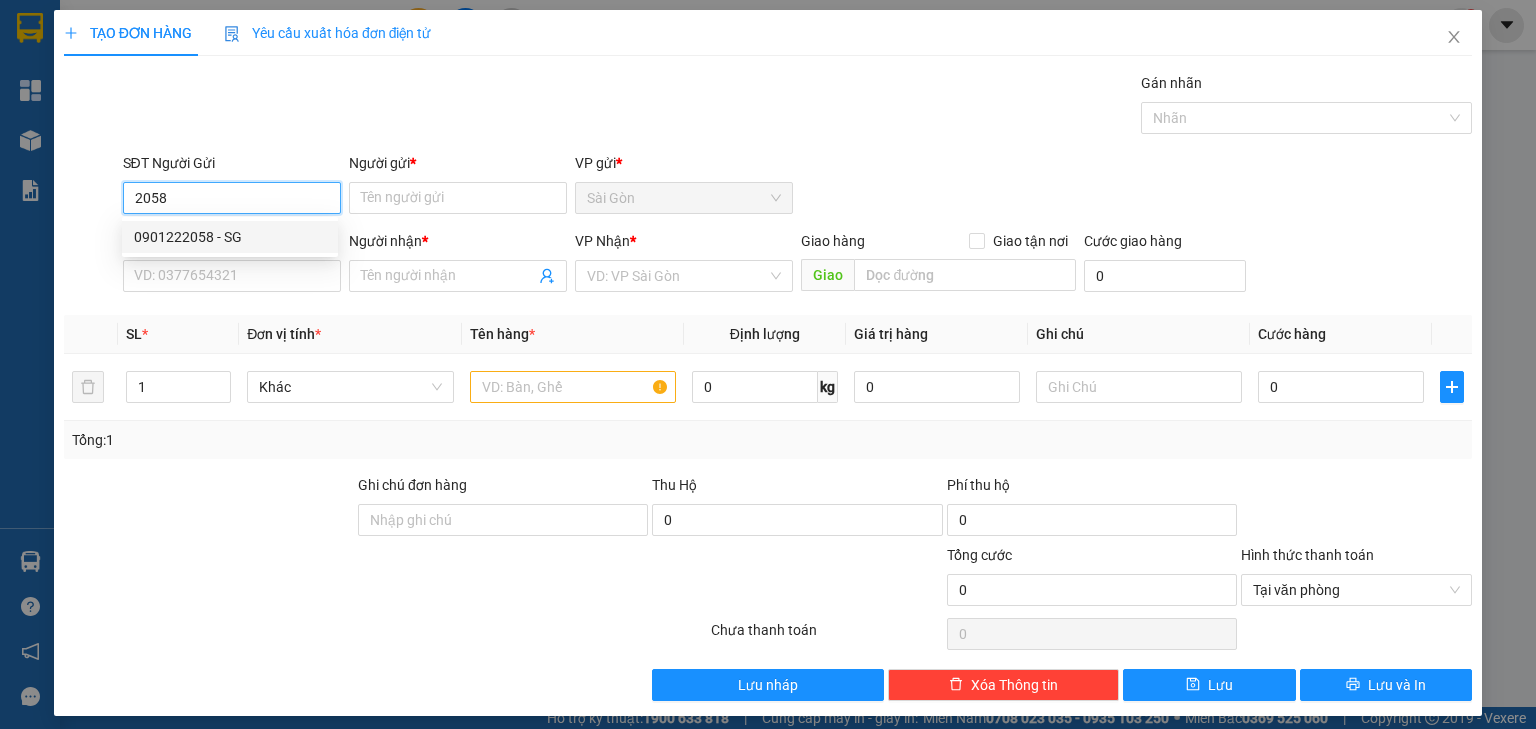 click on "0901222058 - SG" at bounding box center (230, 237) 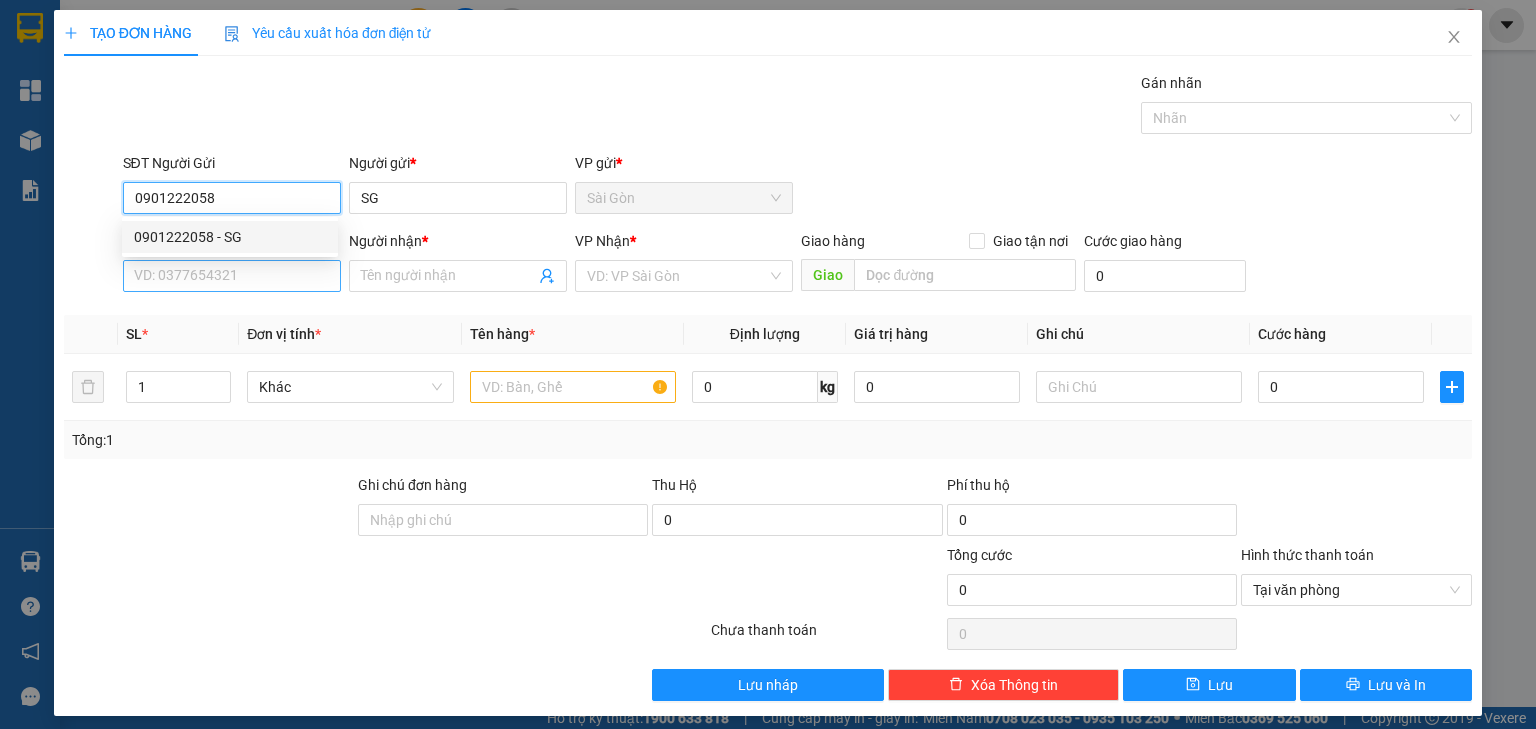 type on "0901222058" 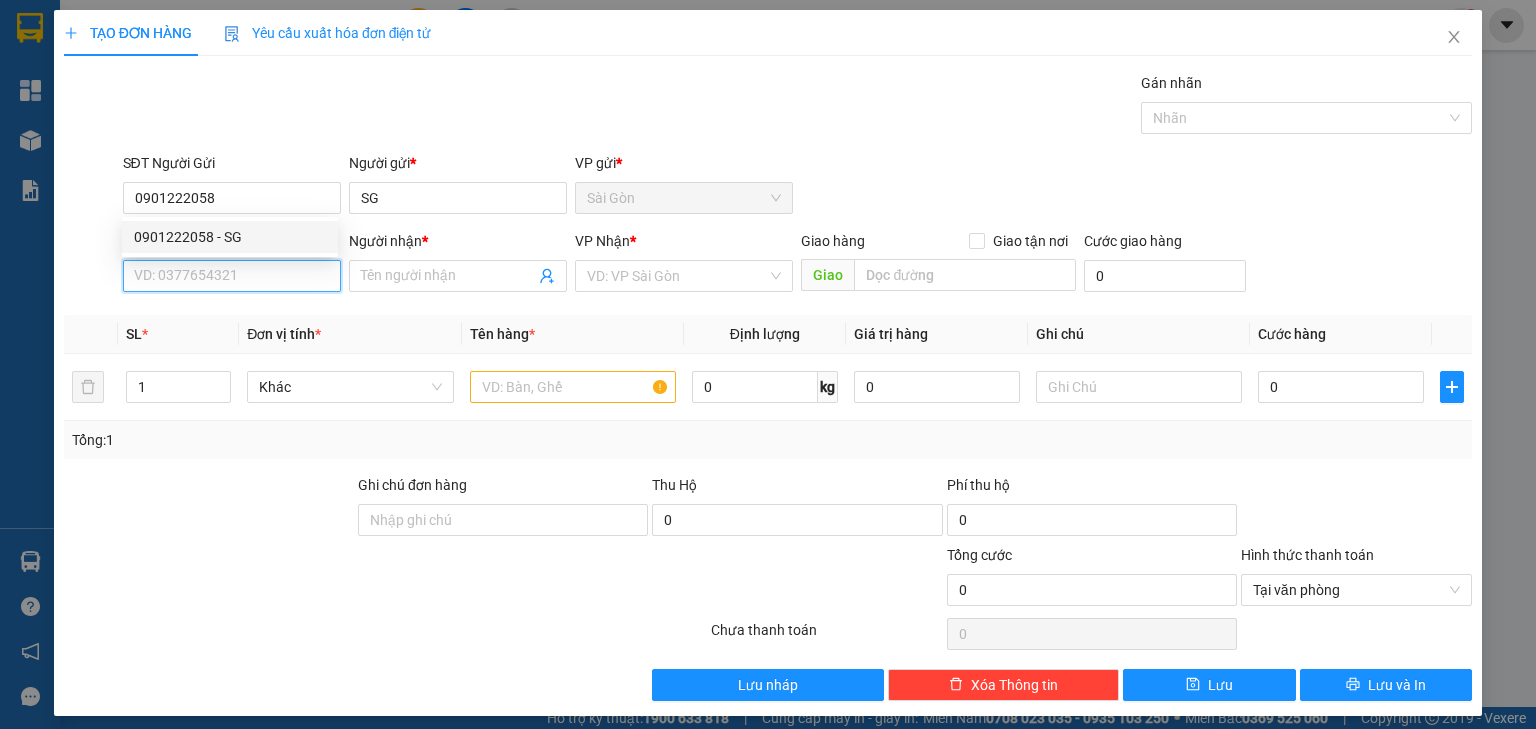 click on "SĐT Người Nhận  *" at bounding box center (232, 276) 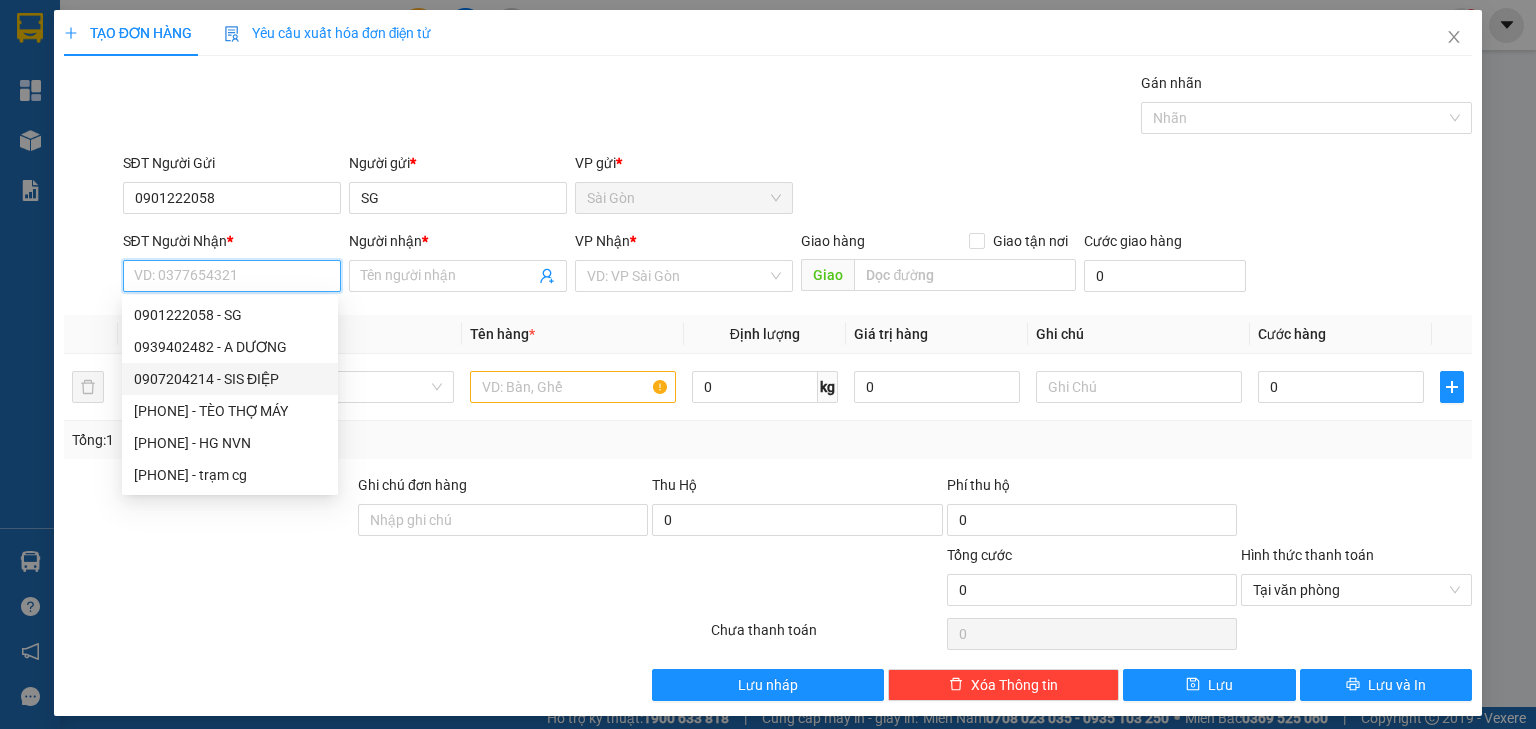 click on "0907204214 - SIS ĐIỆP" at bounding box center [230, 379] 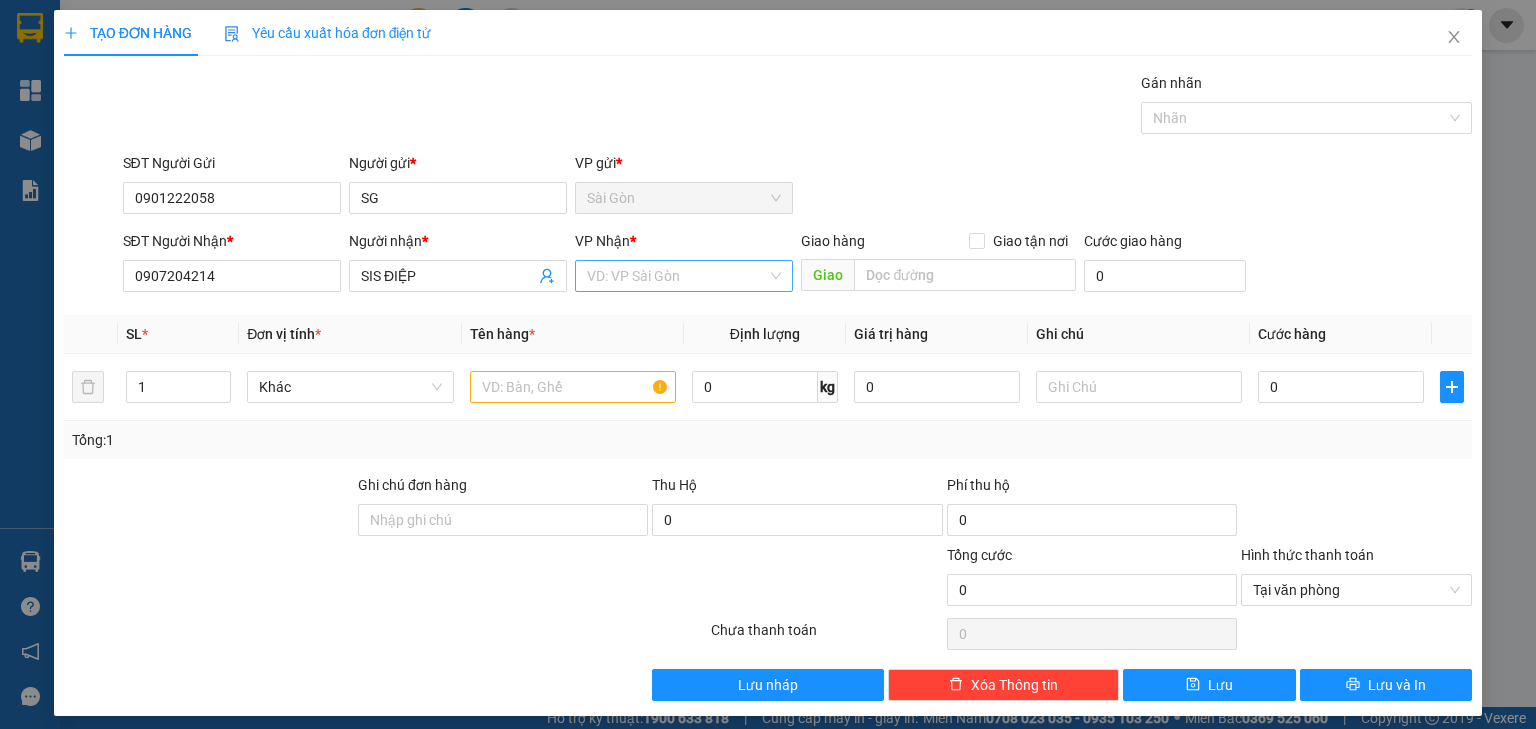 click at bounding box center [677, 276] 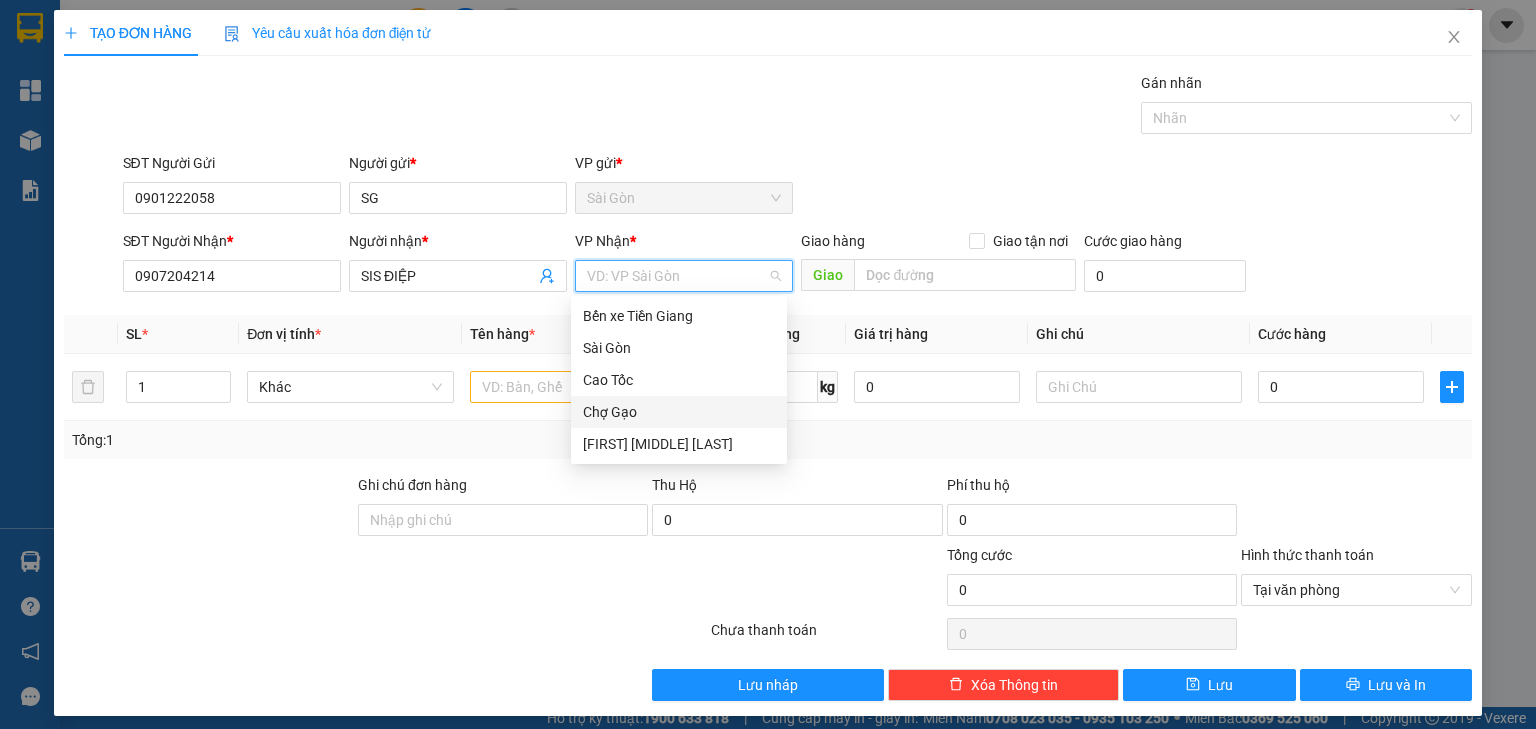 click on "[FIRST] [MIDDLE] [LAST]" at bounding box center (679, 444) 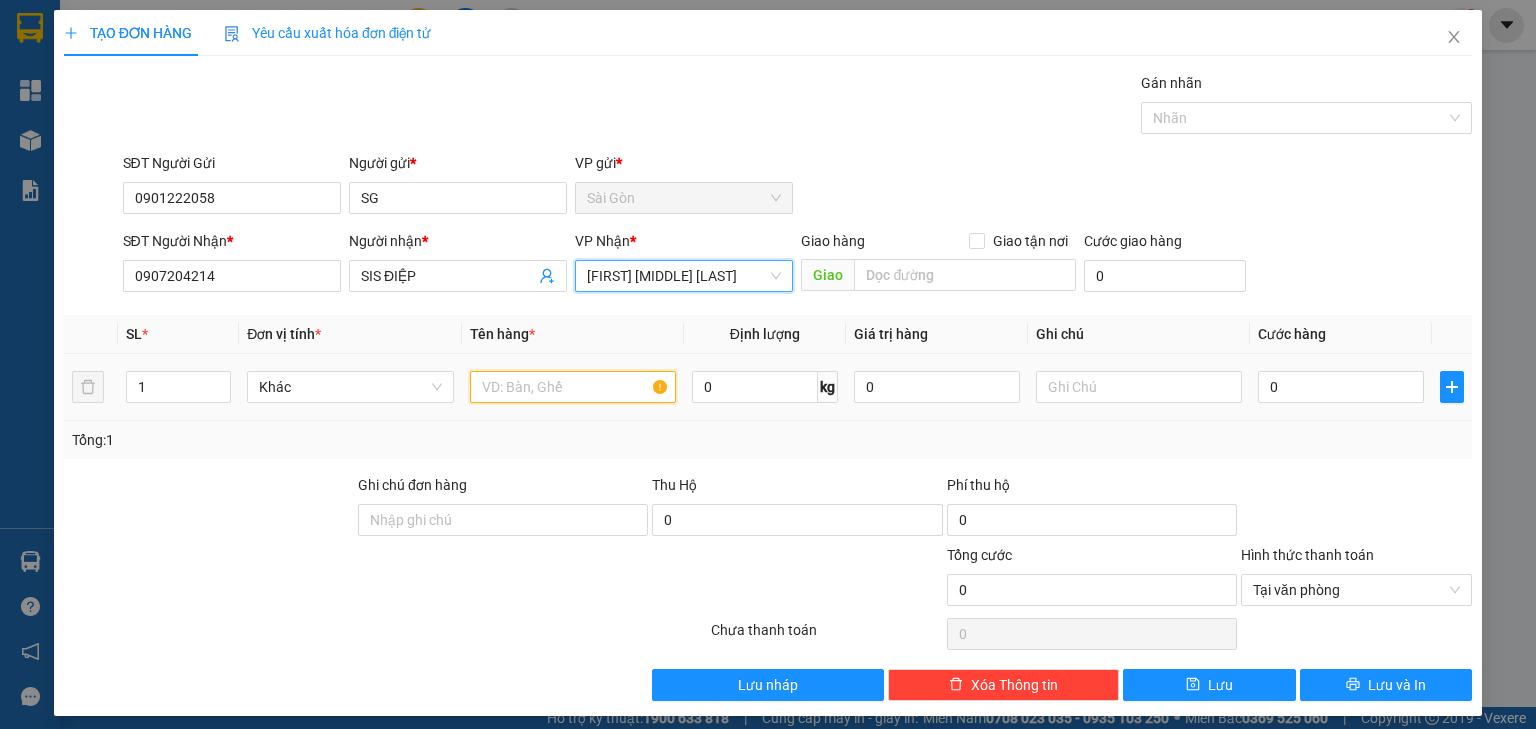 click at bounding box center (573, 387) 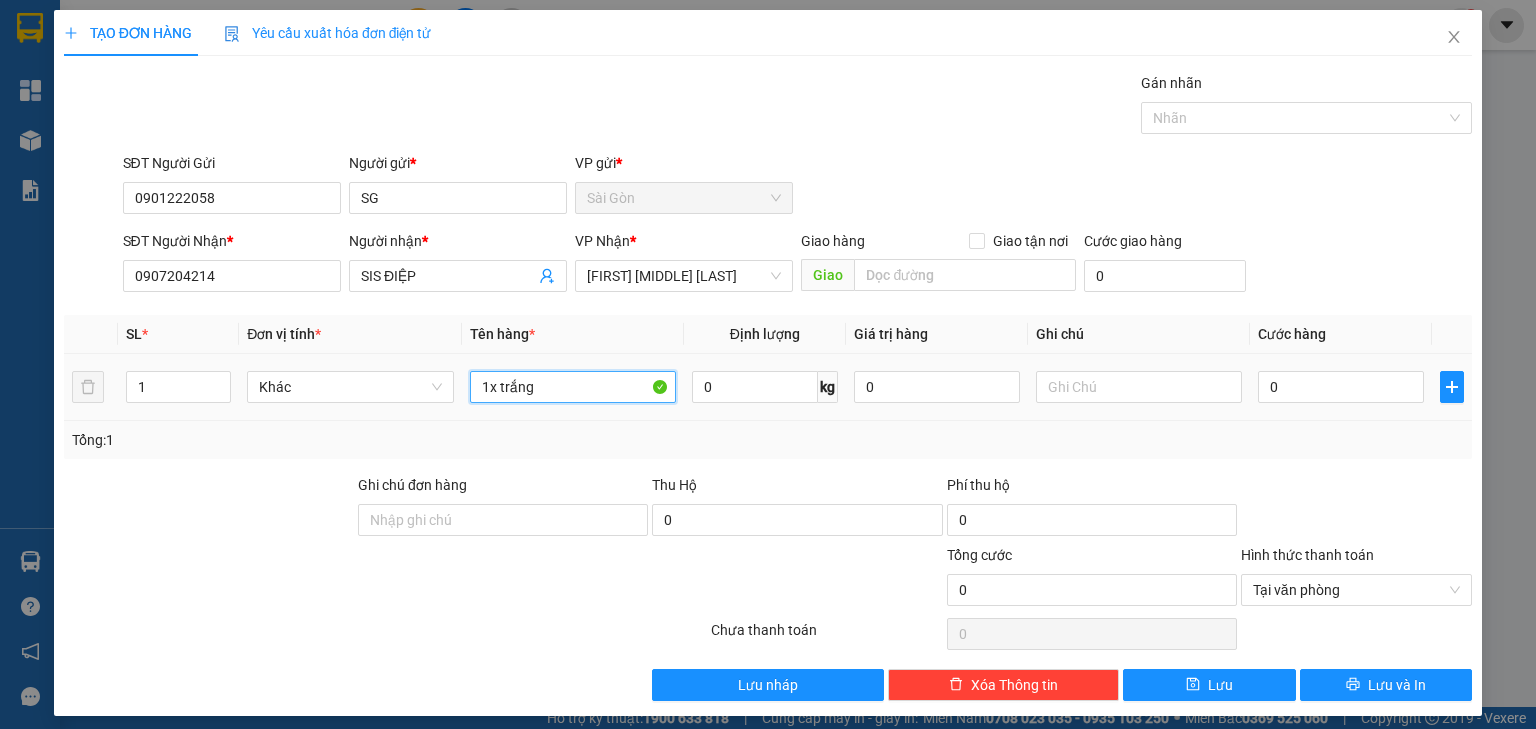 type on "1x trắng" 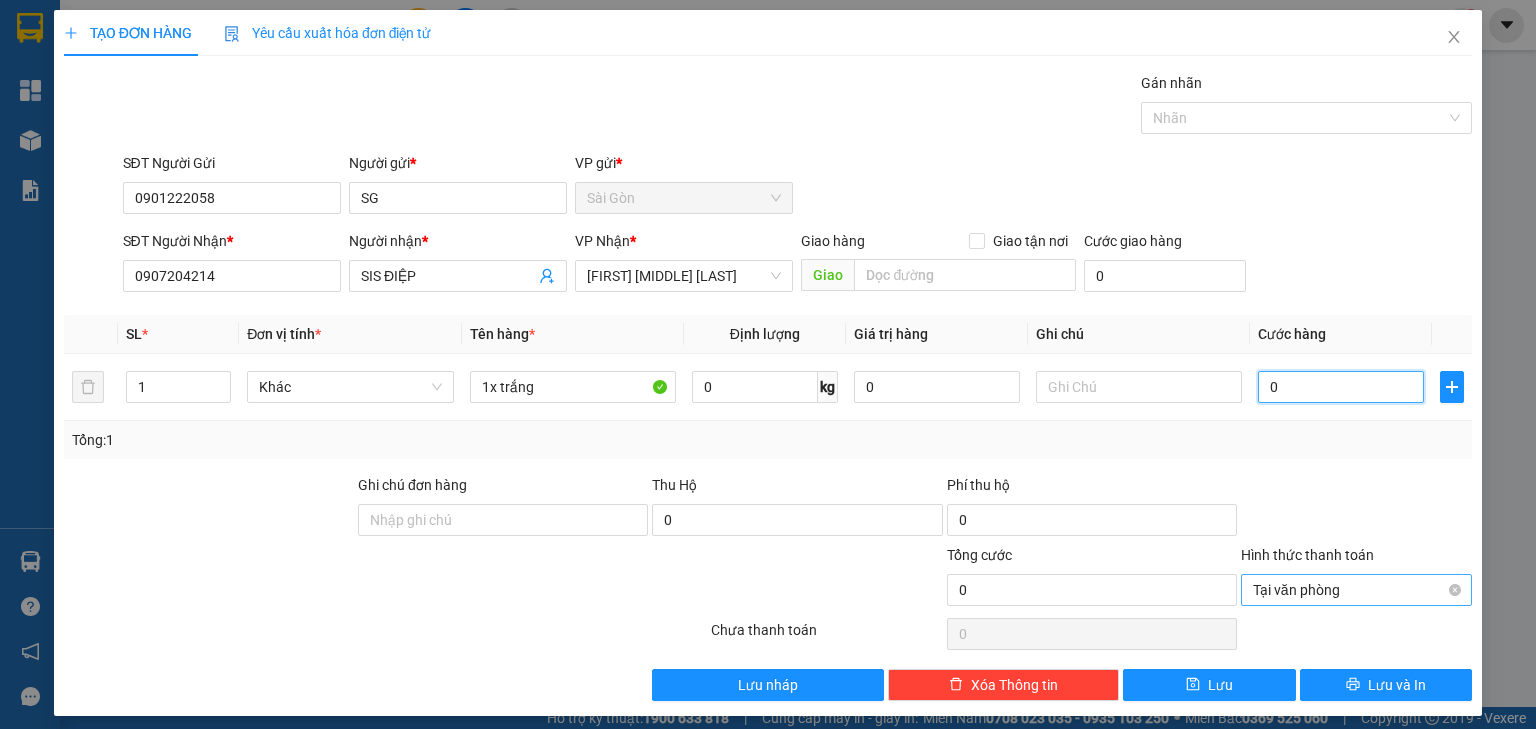 drag, startPoint x: 1277, startPoint y: 572, endPoint x: 1285, endPoint y: 609, distance: 37.85499 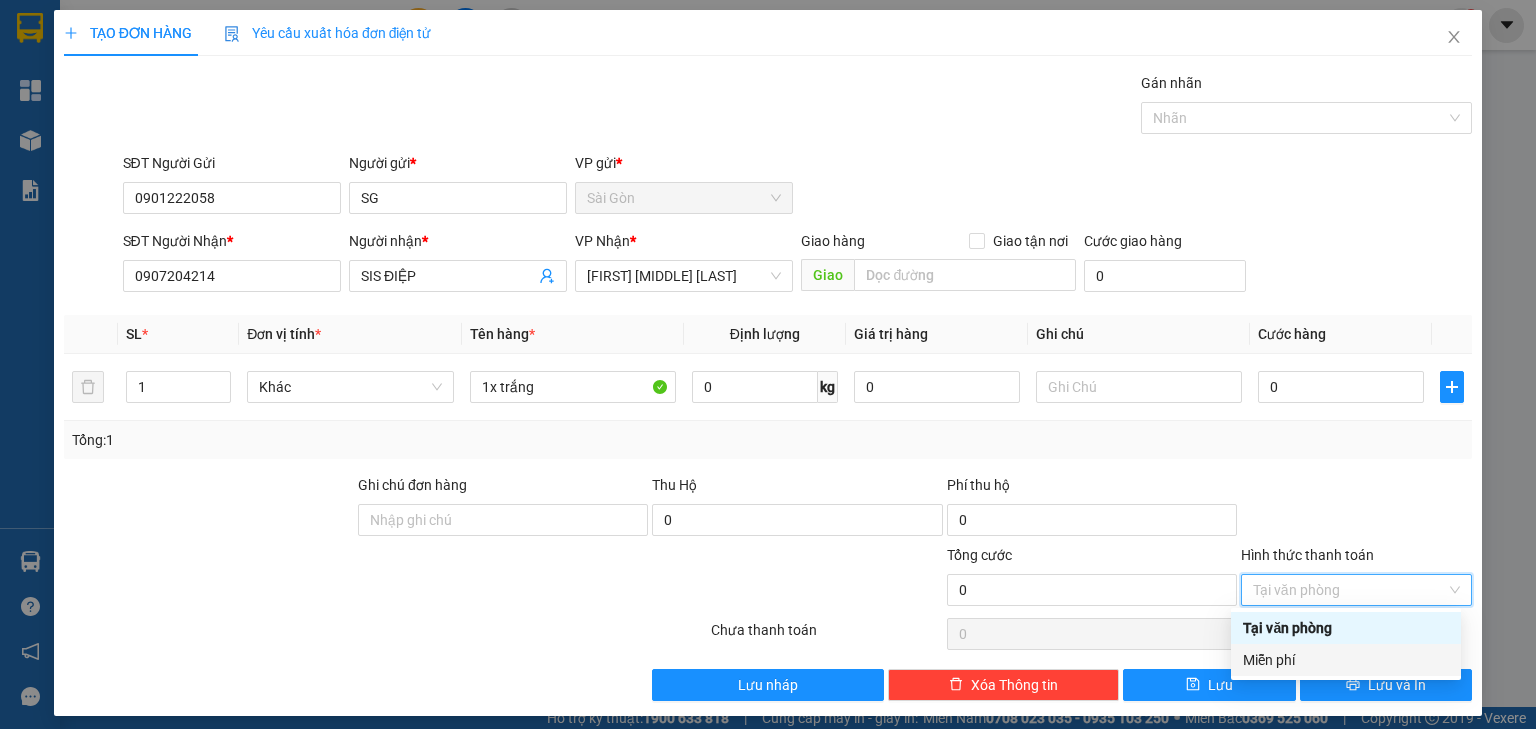 click on "Miễn phí" at bounding box center [1346, 660] 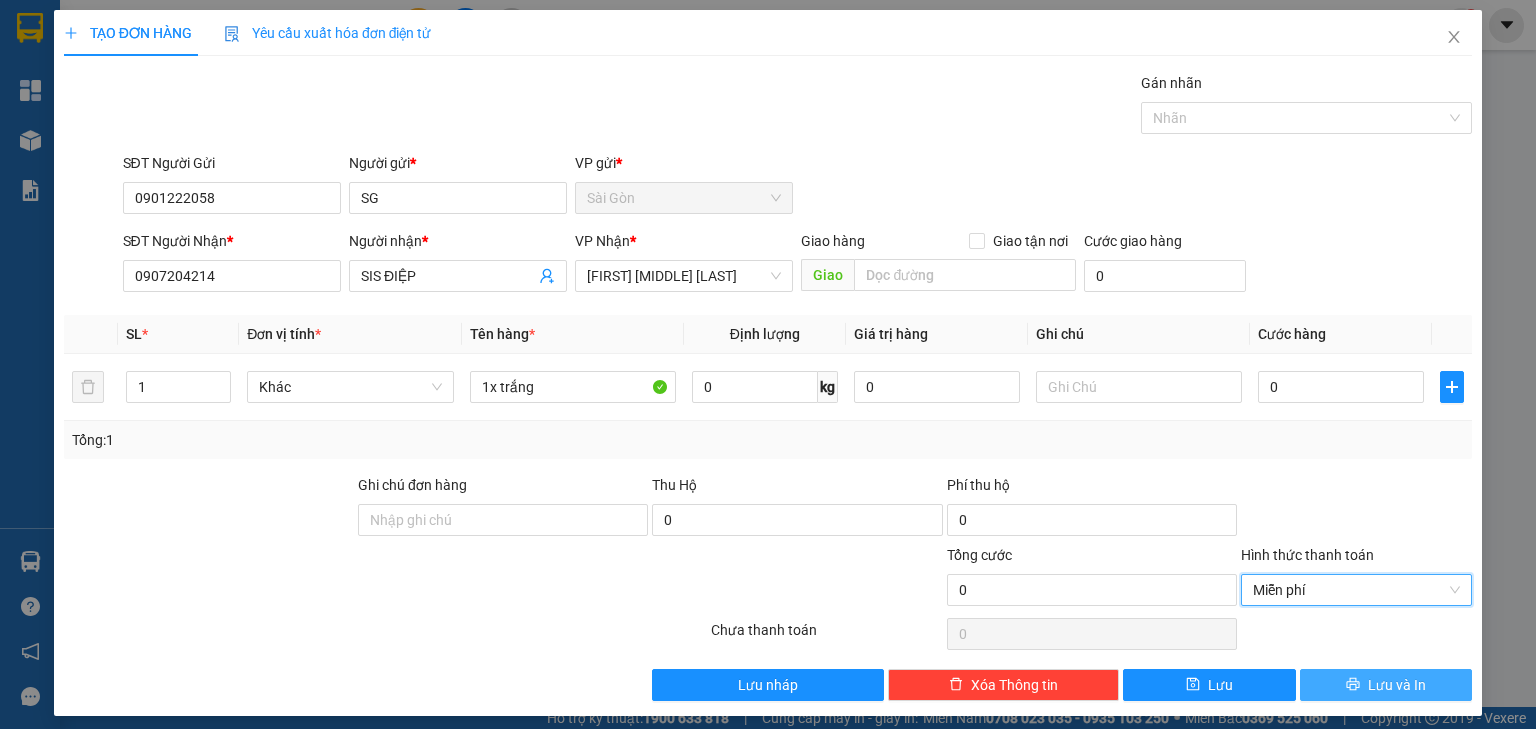 click on "Lưu và In" at bounding box center (1386, 685) 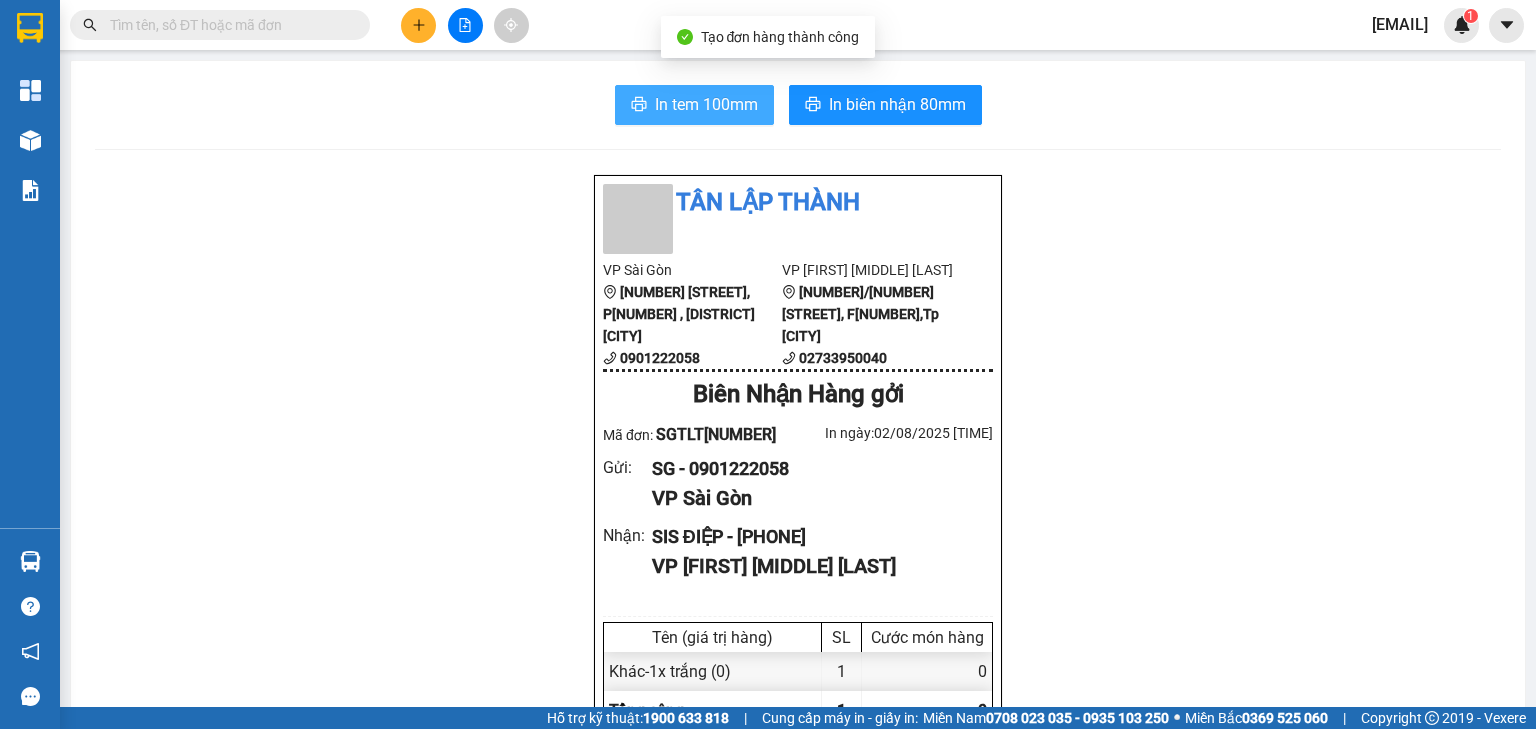 click on "In tem 100mm" at bounding box center [706, 104] 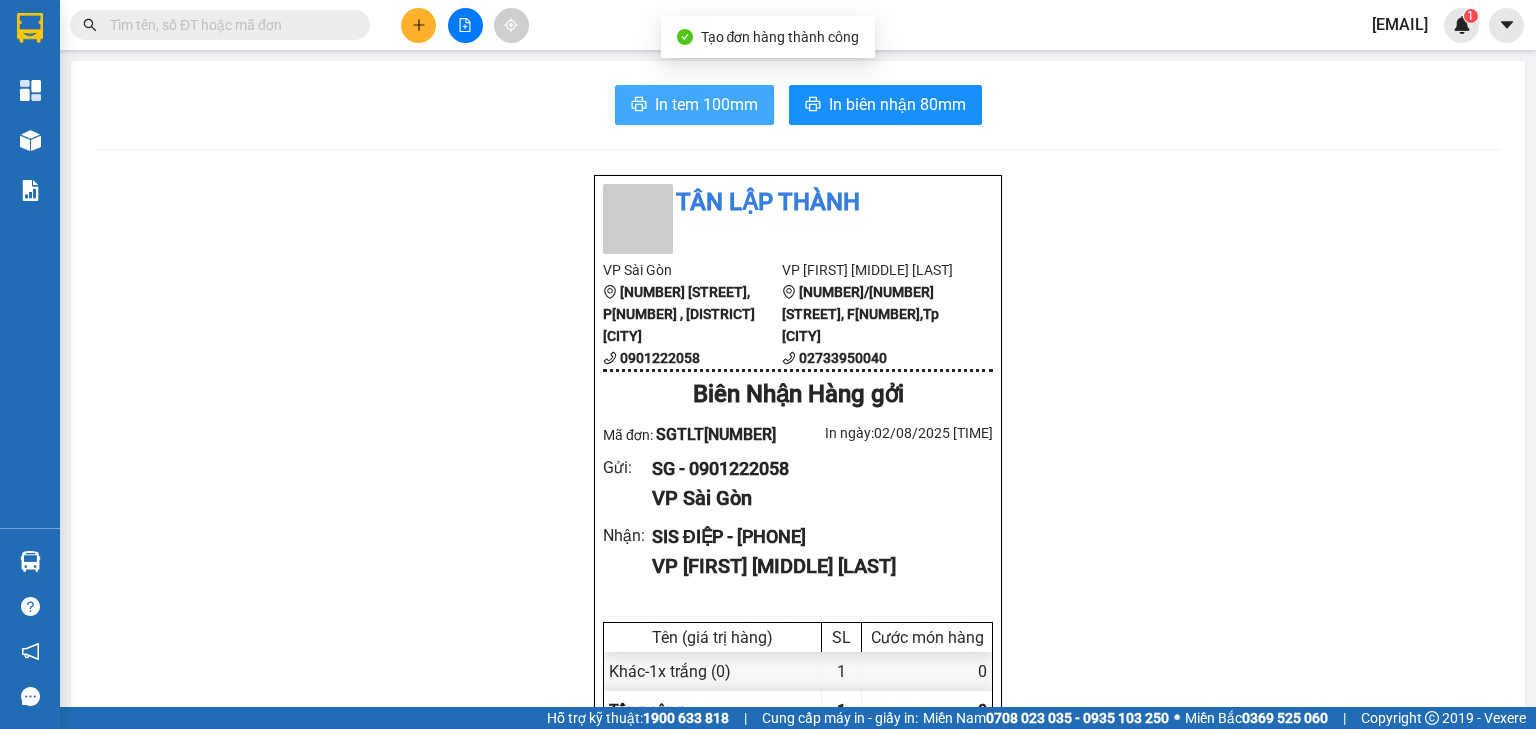 scroll, scrollTop: 0, scrollLeft: 0, axis: both 